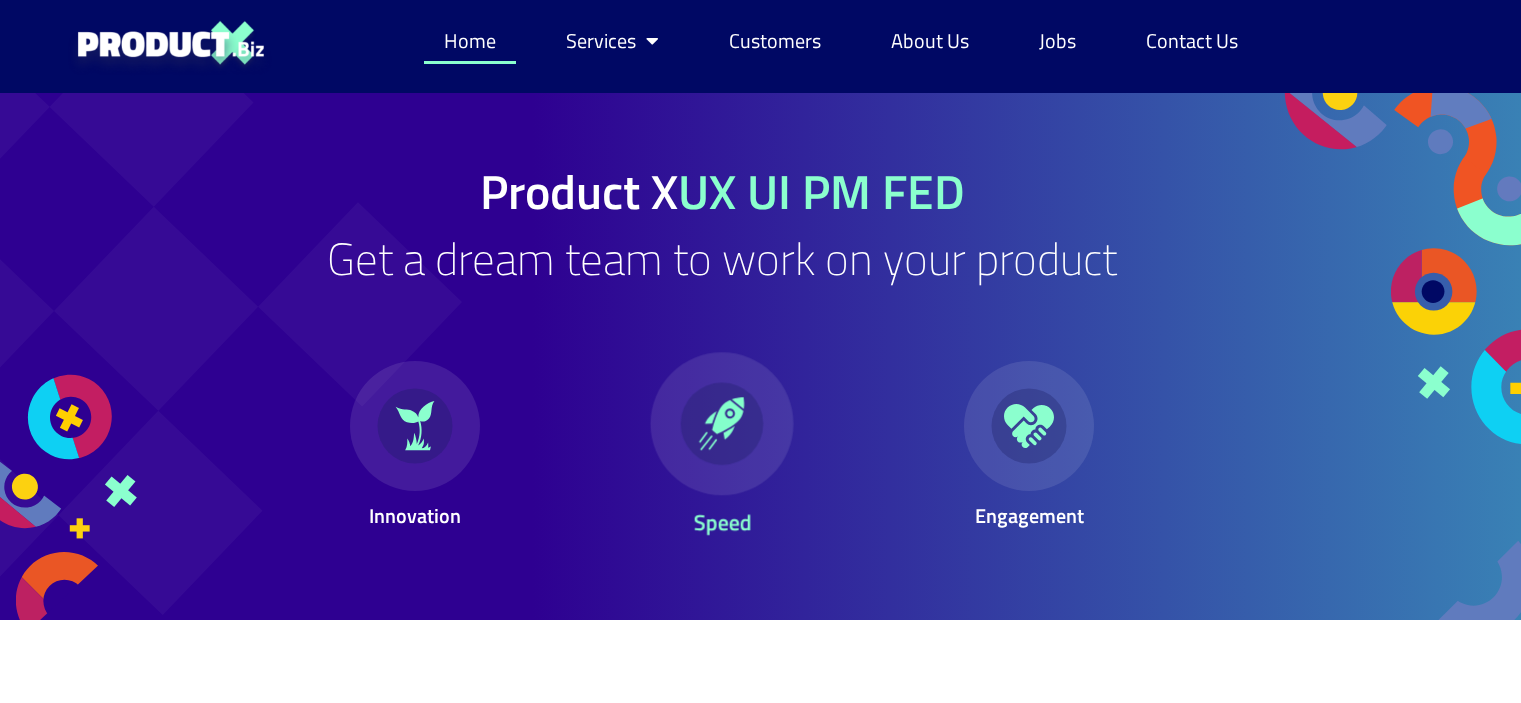 scroll, scrollTop: 0, scrollLeft: 0, axis: both 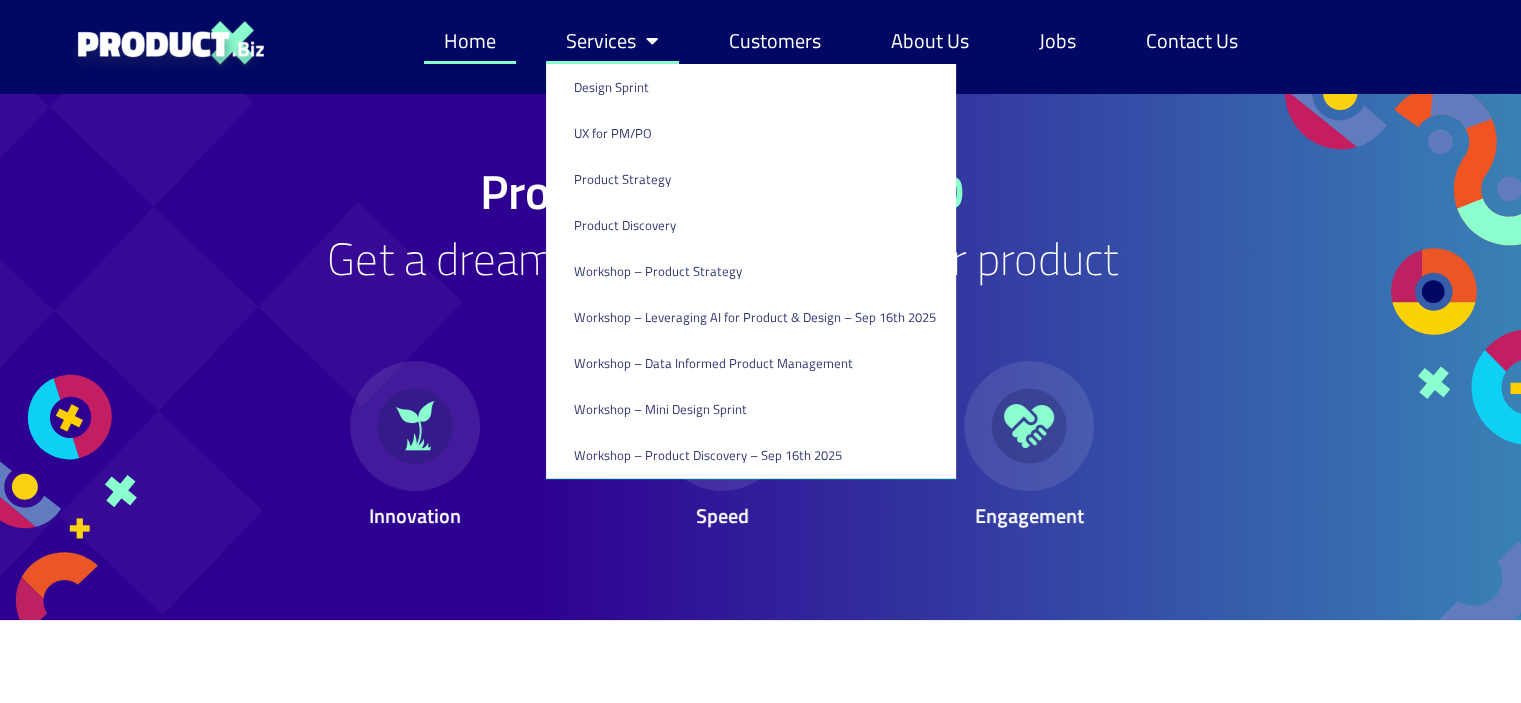 click on "Services" 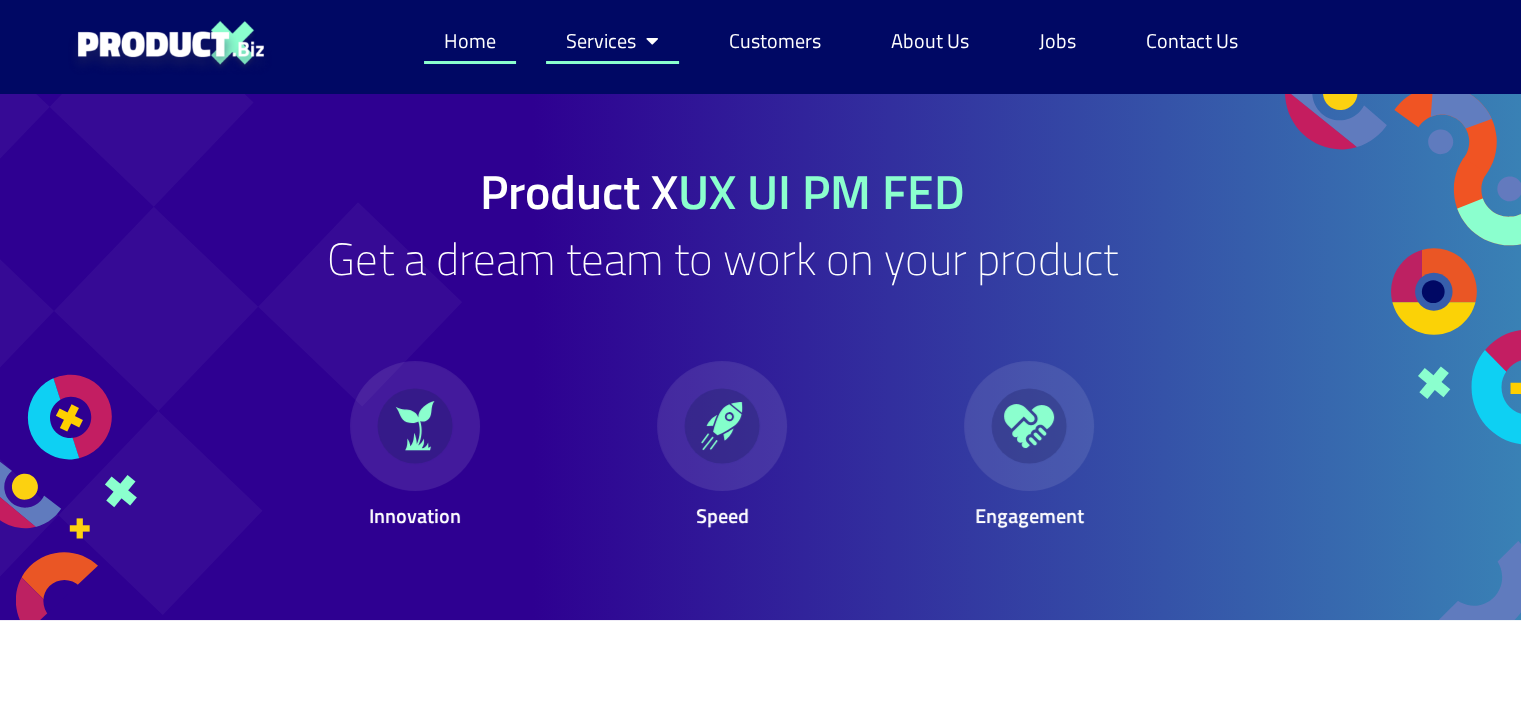 click on "Services" 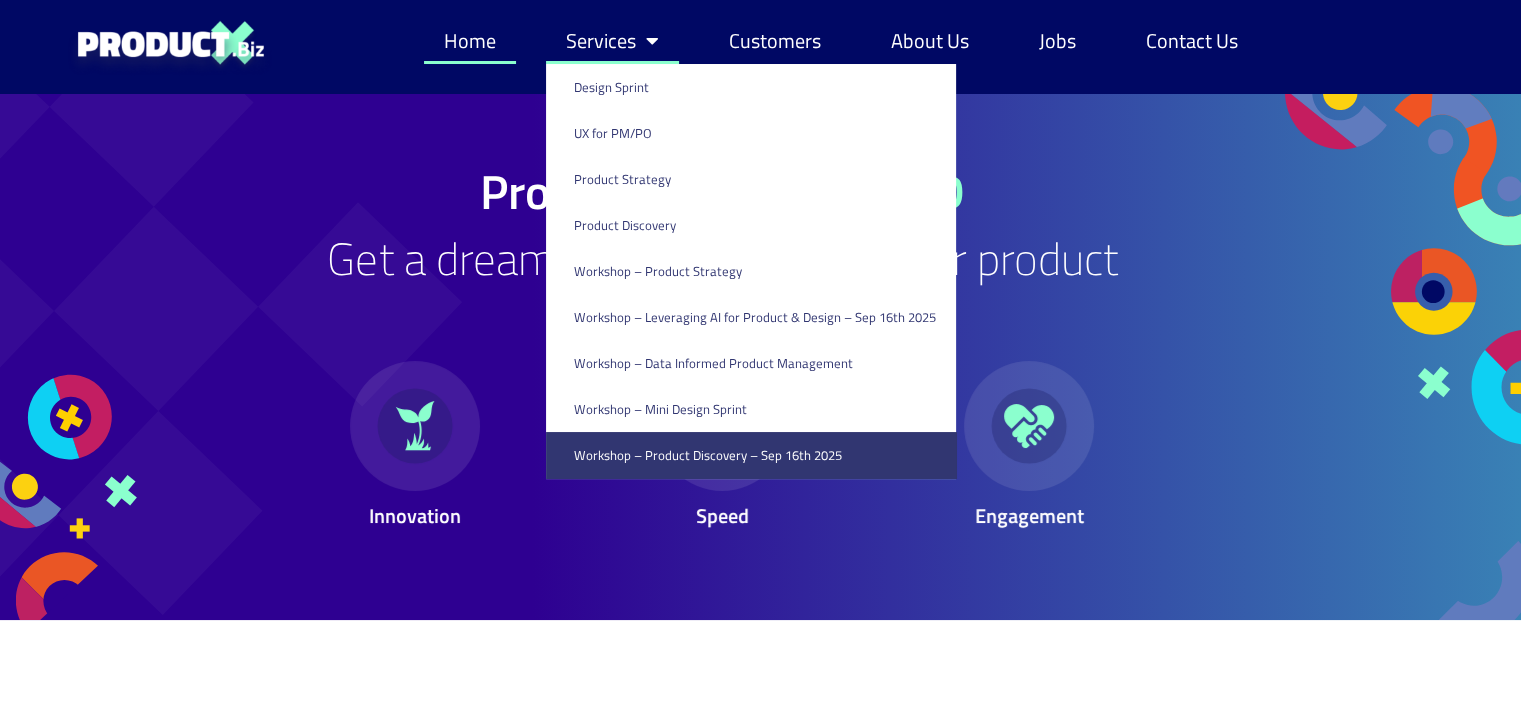 click on "Workshop – Product Discovery​ – Sep 16th 2025" 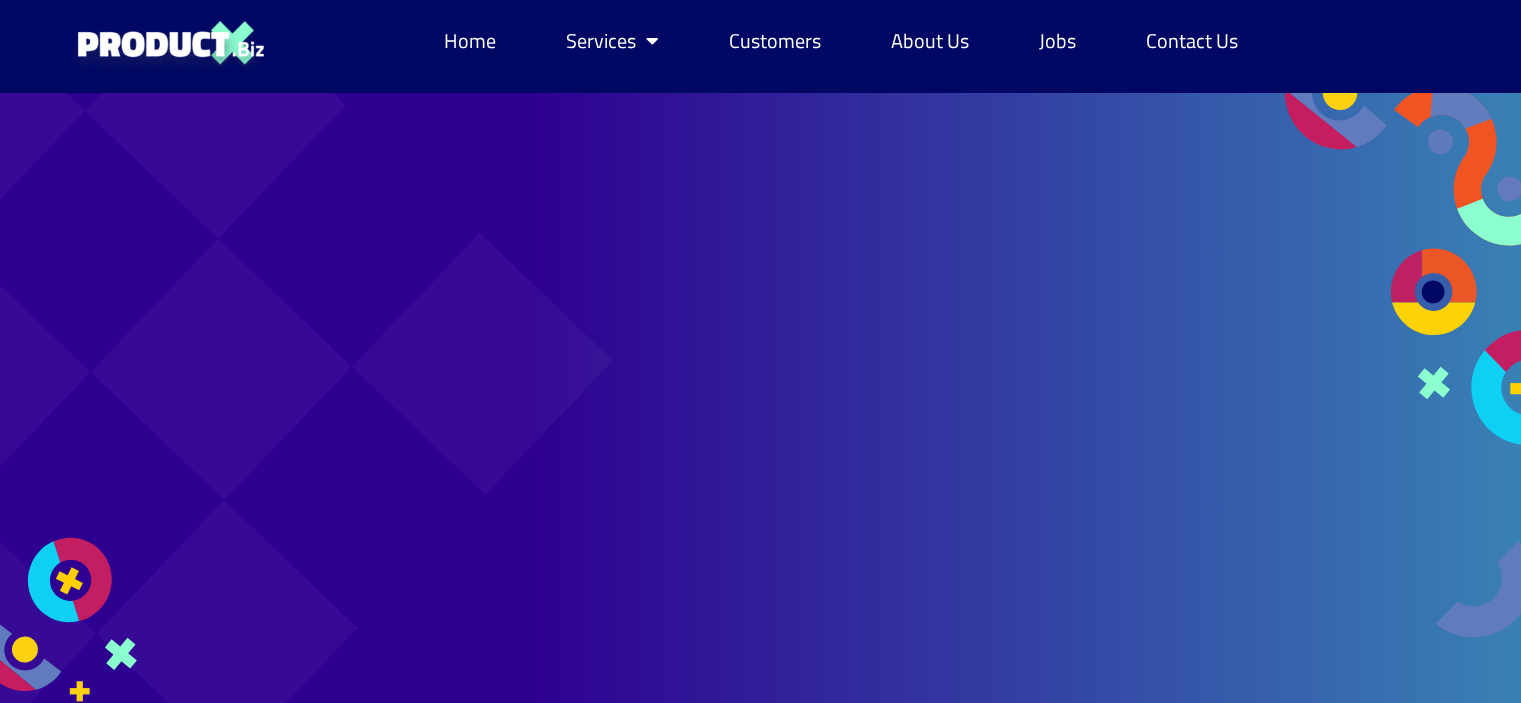 scroll, scrollTop: 0, scrollLeft: 0, axis: both 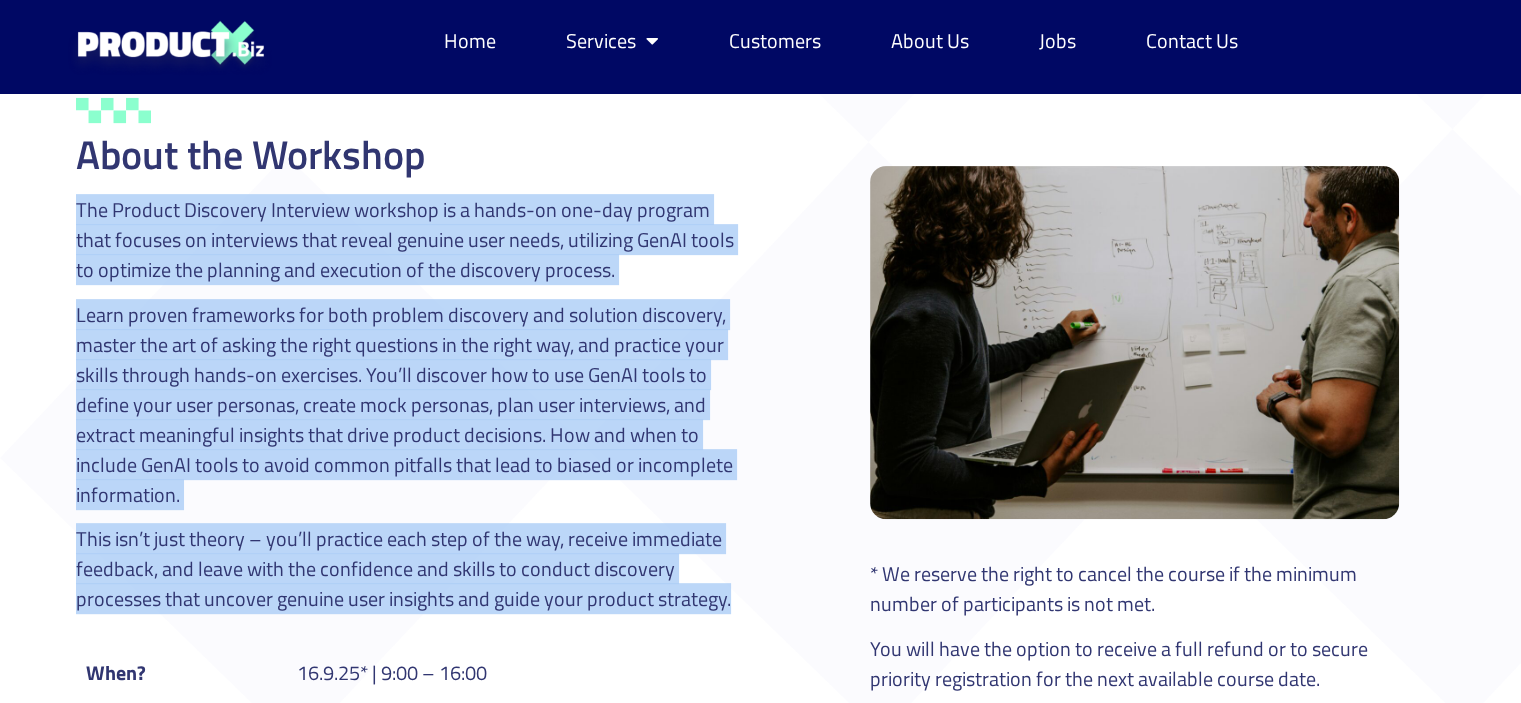drag, startPoint x: 79, startPoint y: 215, endPoint x: 738, endPoint y: 601, distance: 763.7257 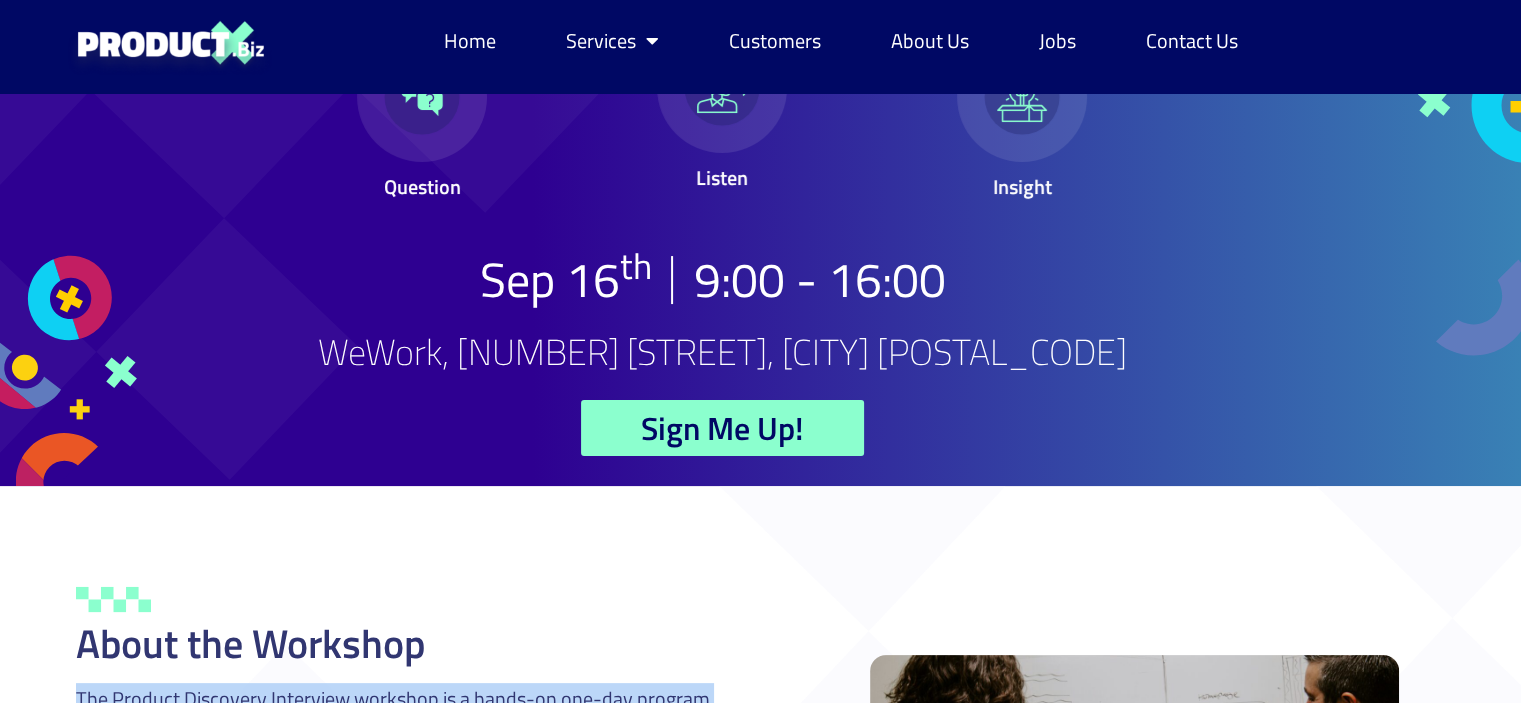 scroll, scrollTop: 0, scrollLeft: 0, axis: both 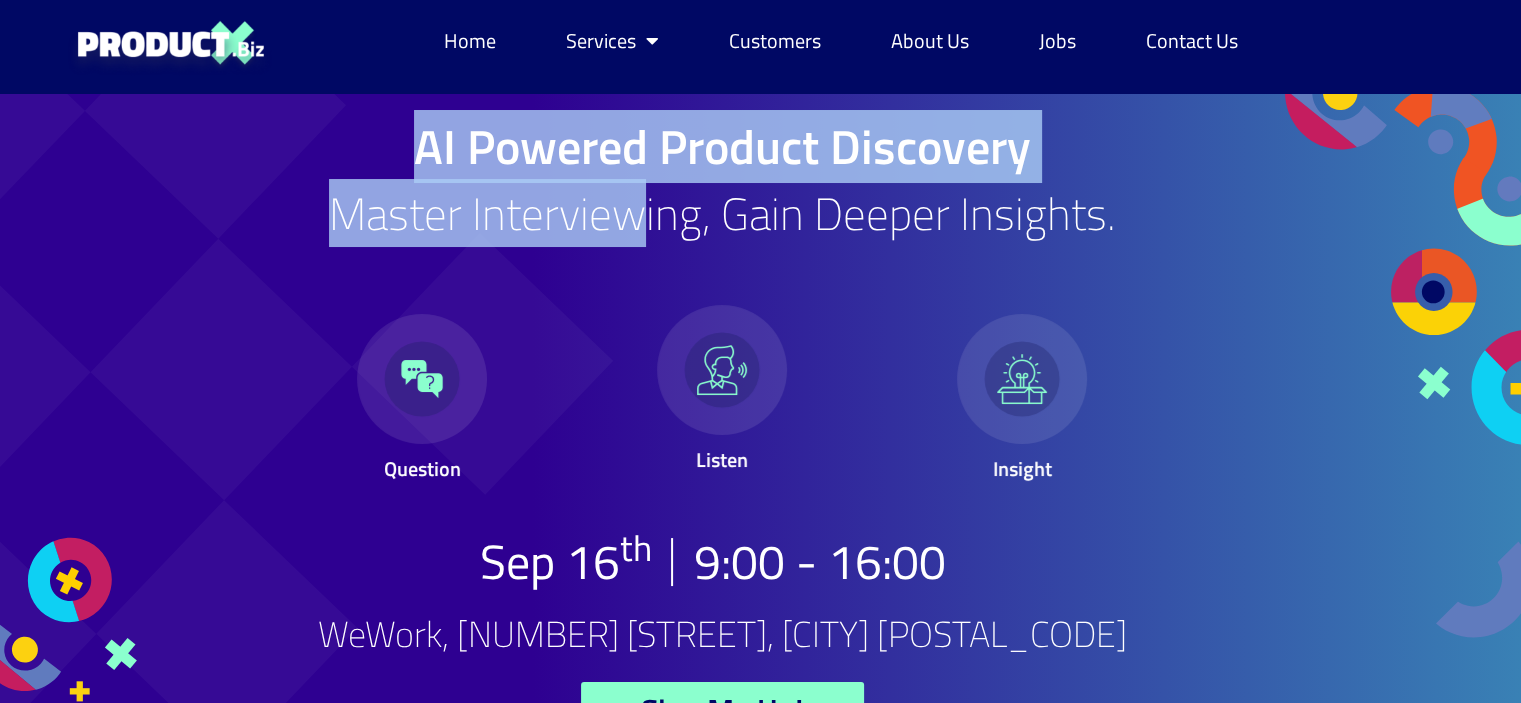 drag, startPoint x: 412, startPoint y: 168, endPoint x: 633, endPoint y: 219, distance: 226.80829 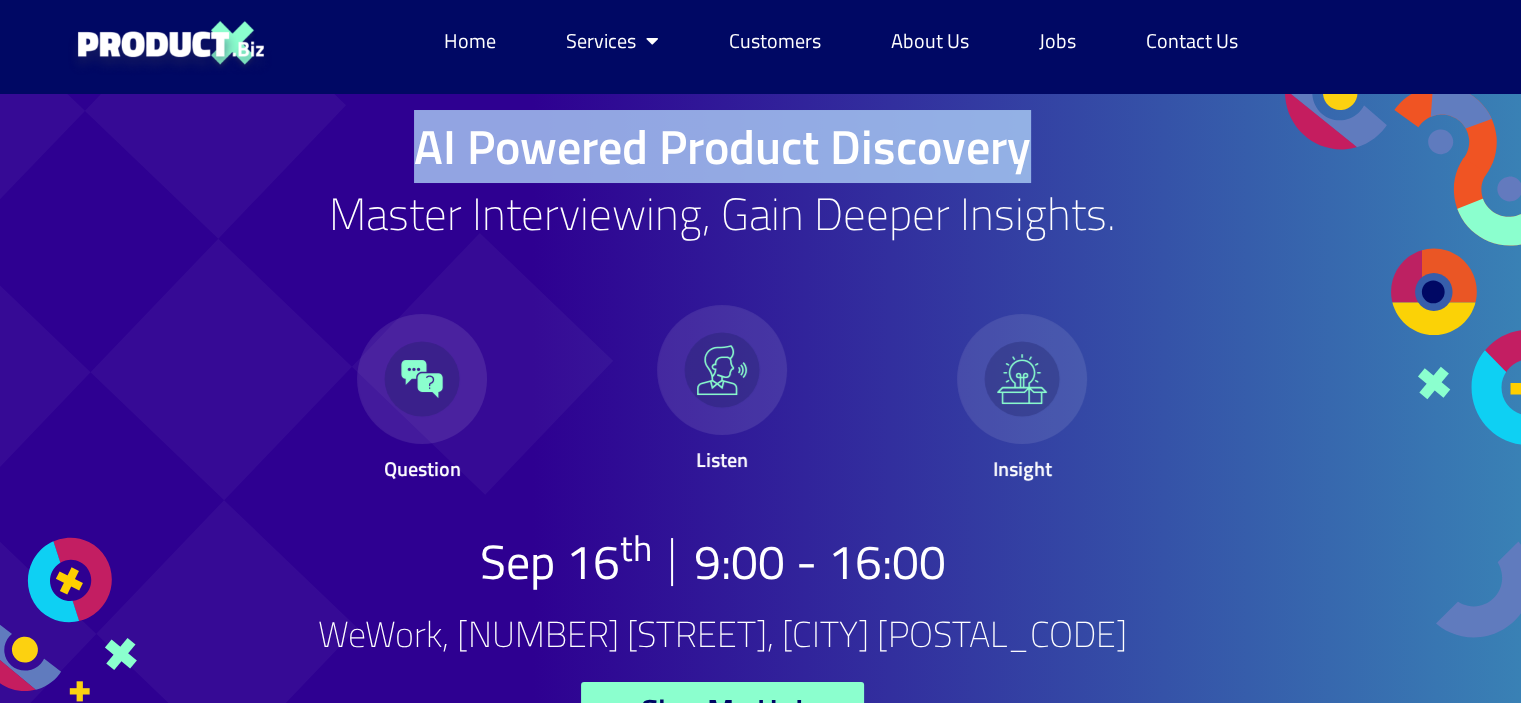 drag, startPoint x: 413, startPoint y: 143, endPoint x: 1030, endPoint y: 157, distance: 617.1588 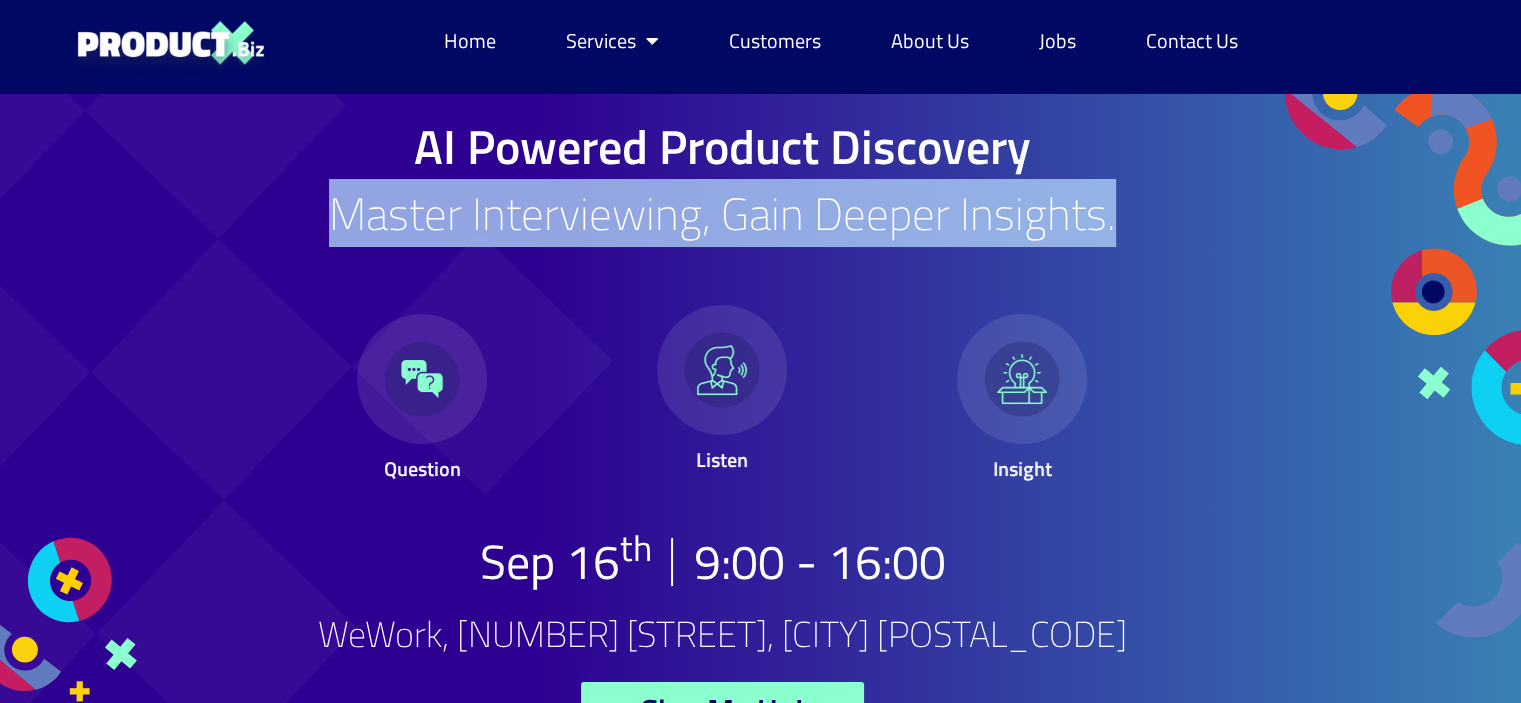 drag, startPoint x: 336, startPoint y: 212, endPoint x: 1119, endPoint y: 255, distance: 784.1798 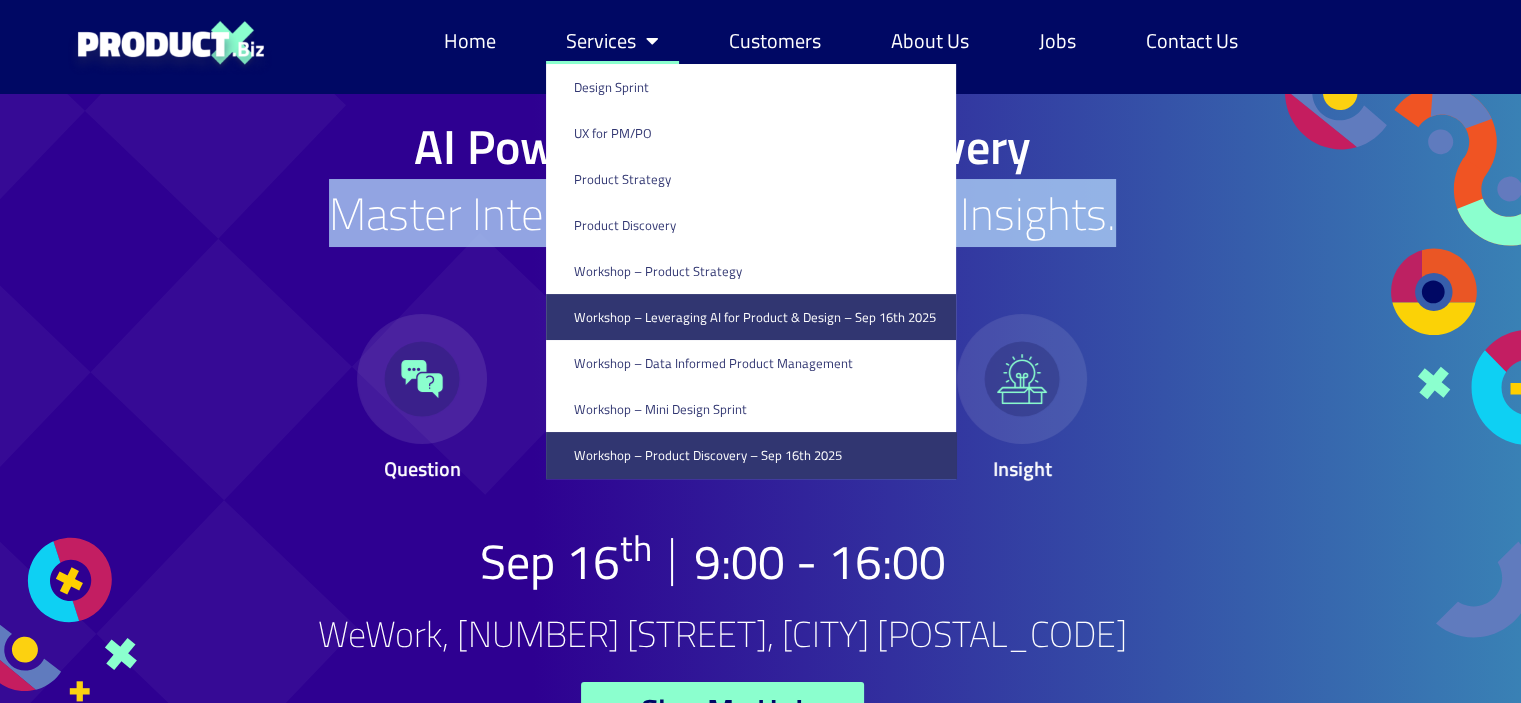 click on "Workshop – Leveraging AI for Product & Design – Sep 16th 2025" 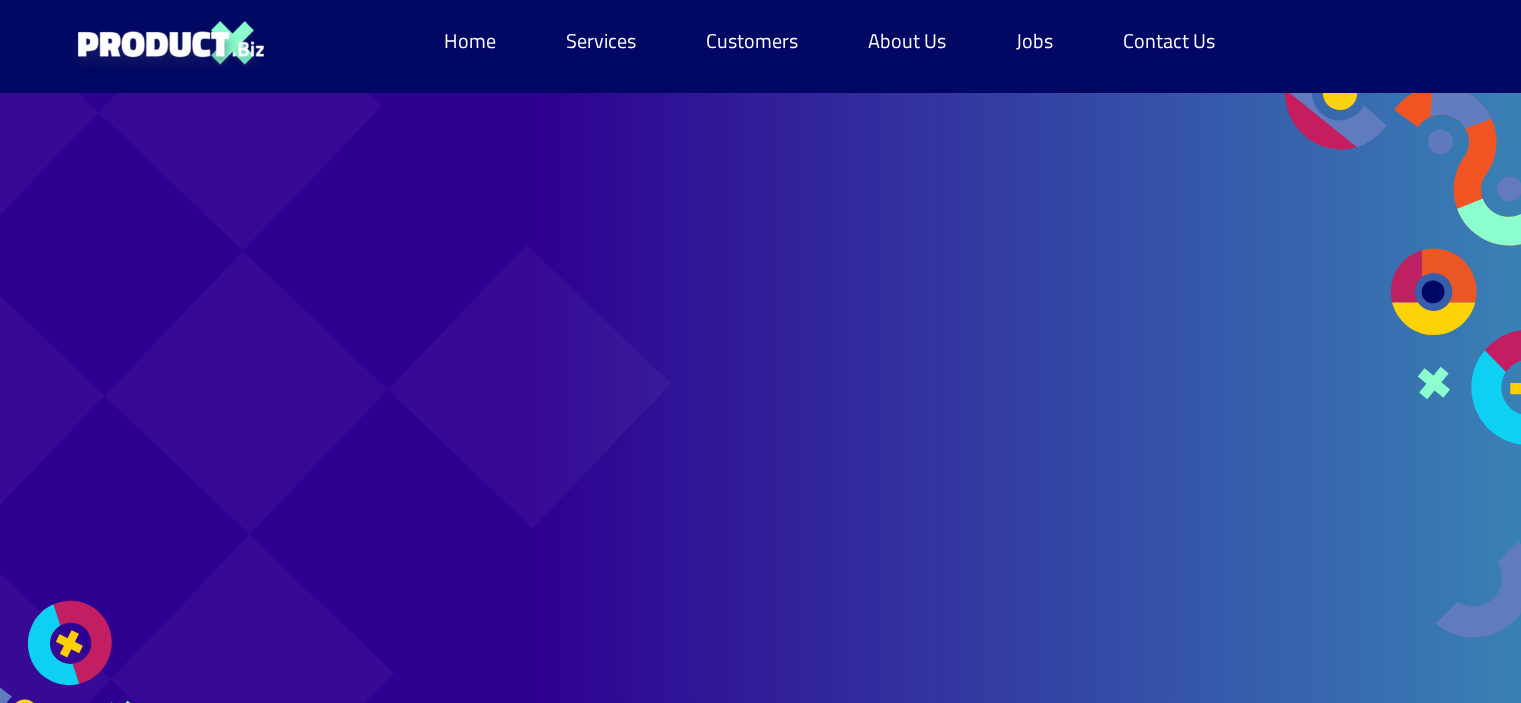 scroll, scrollTop: 0, scrollLeft: 0, axis: both 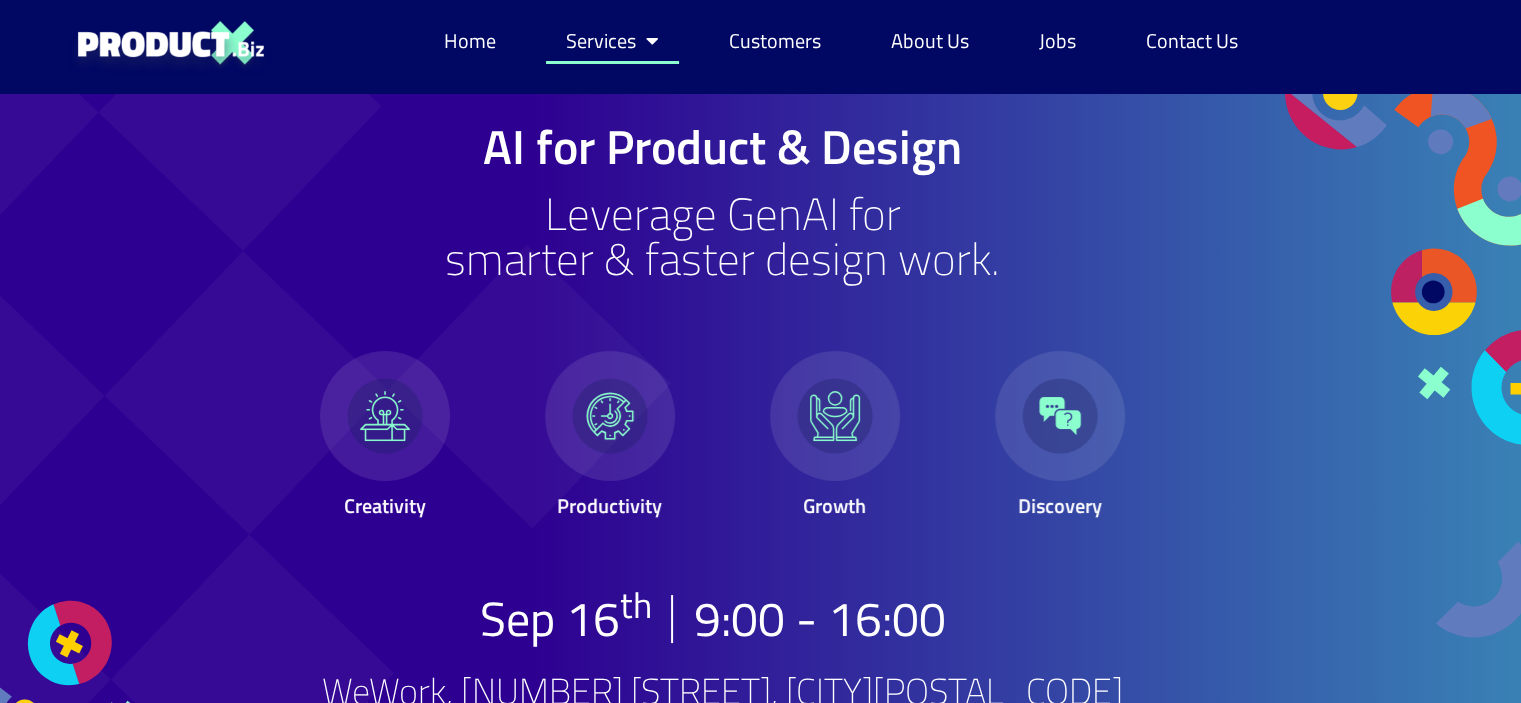 click on "Services" 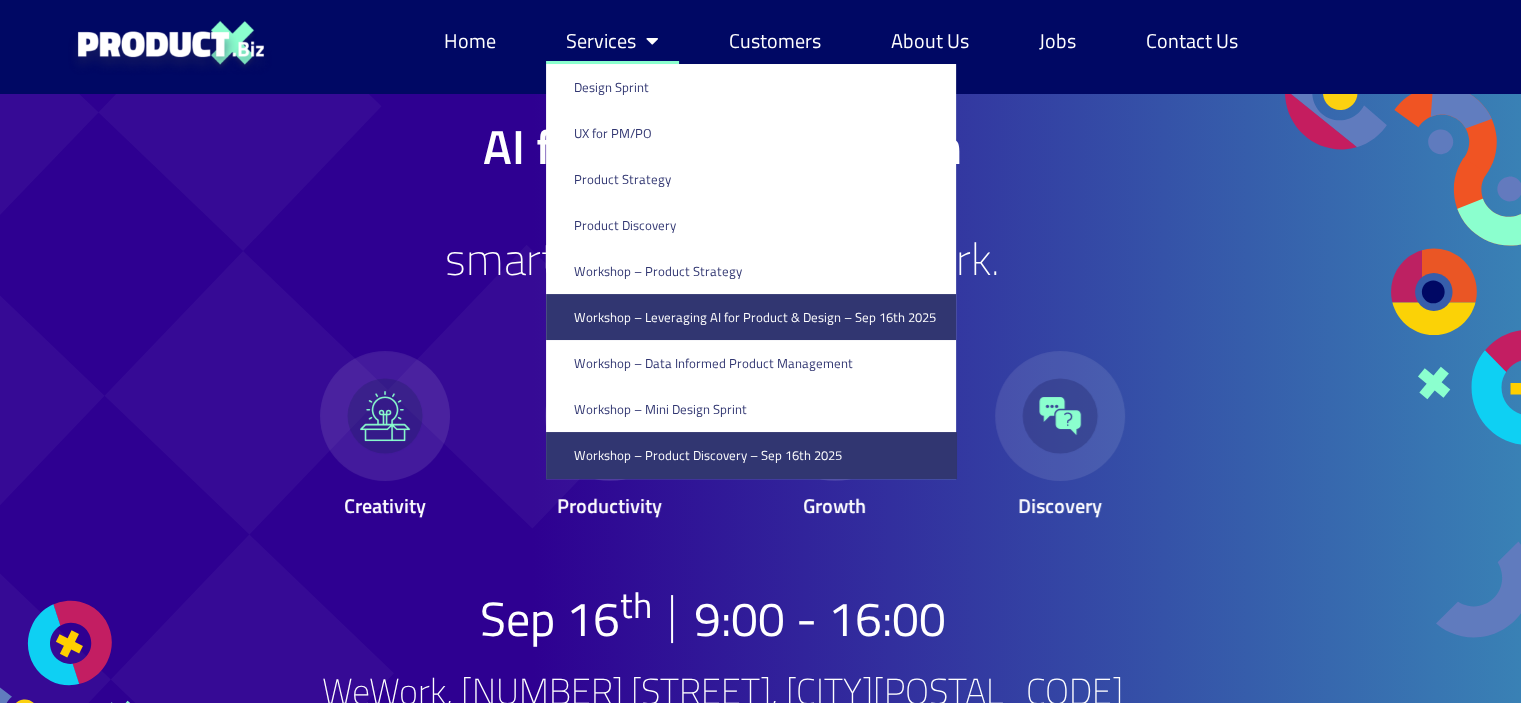 click on "Workshop – Product Discovery​ – Sep 16th 2025" 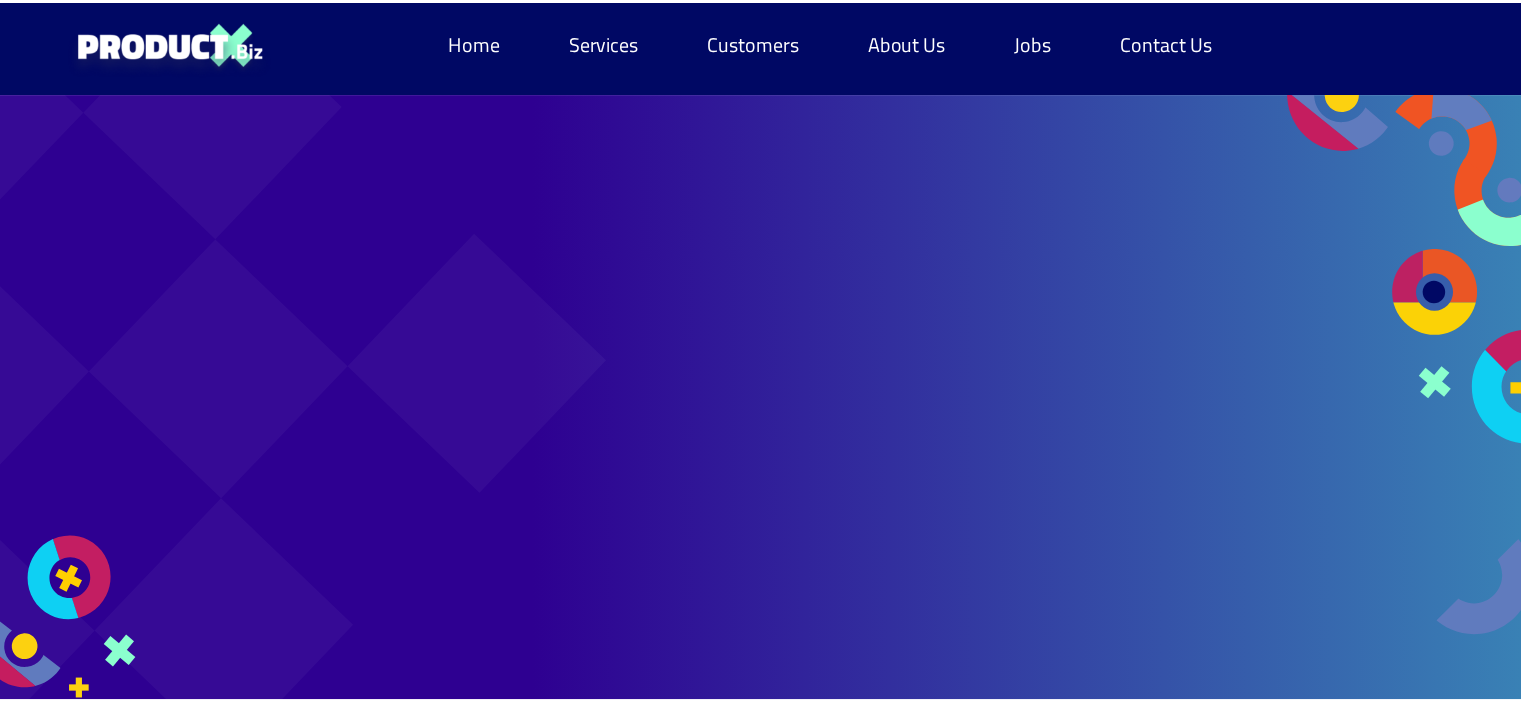 scroll, scrollTop: 0, scrollLeft: 0, axis: both 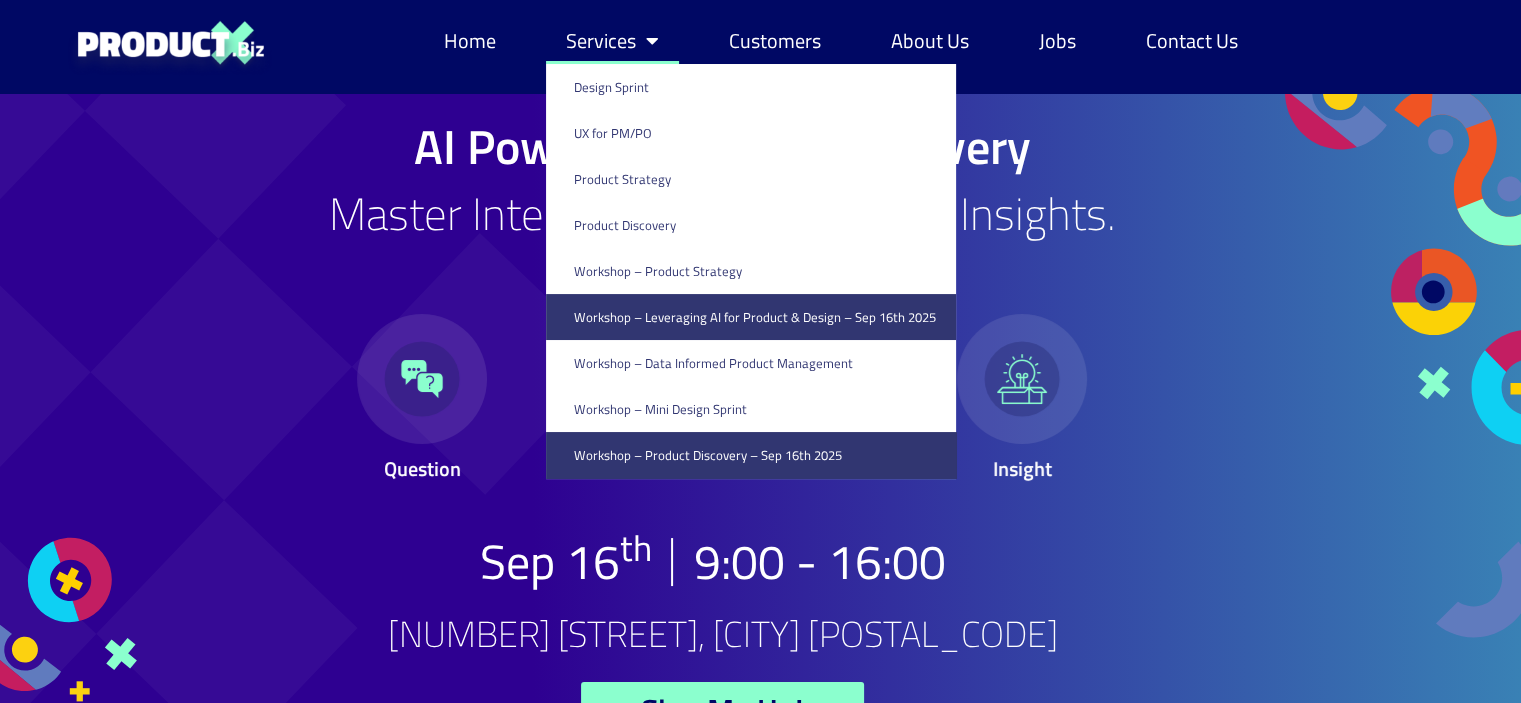 click on "Workshop – Leveraging AI for Product & Design – Sep 16th 2025" 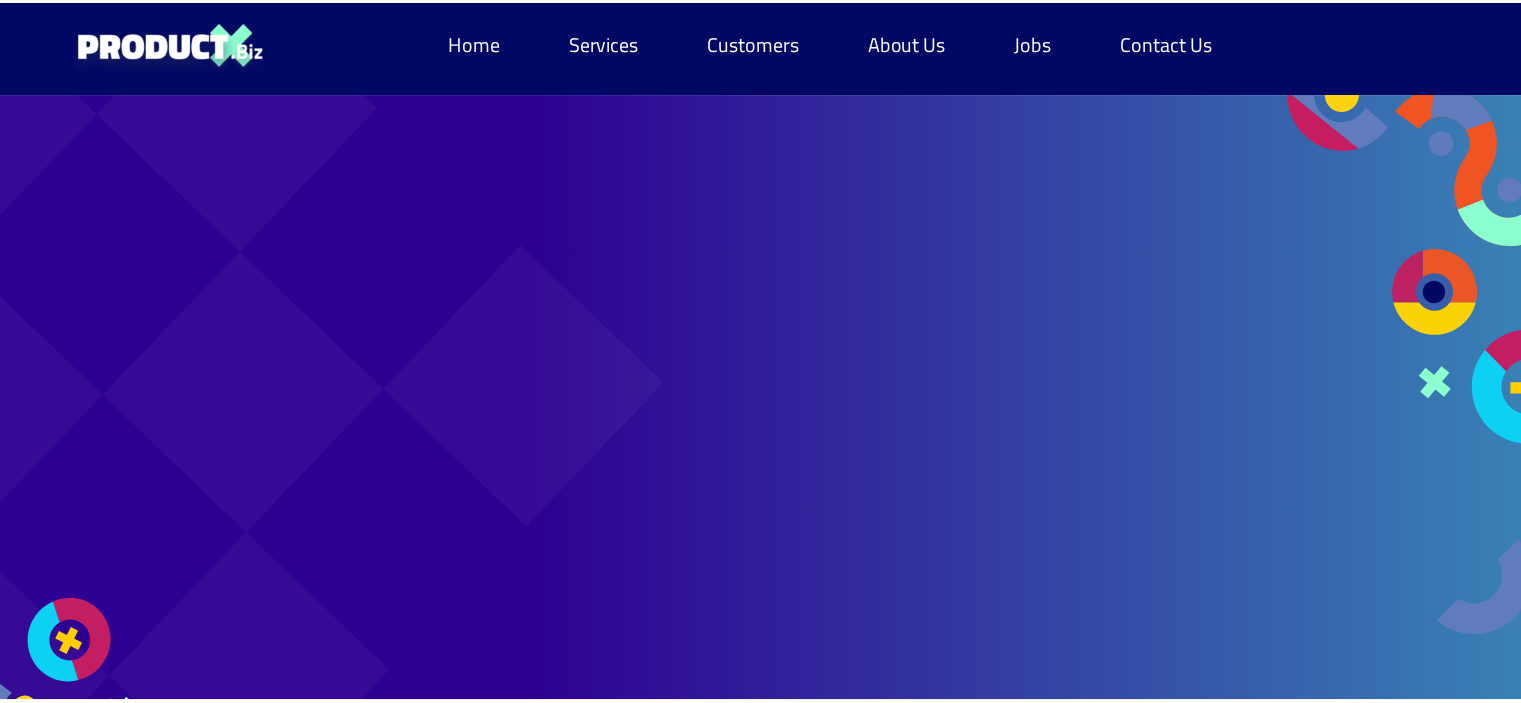 scroll, scrollTop: 0, scrollLeft: 0, axis: both 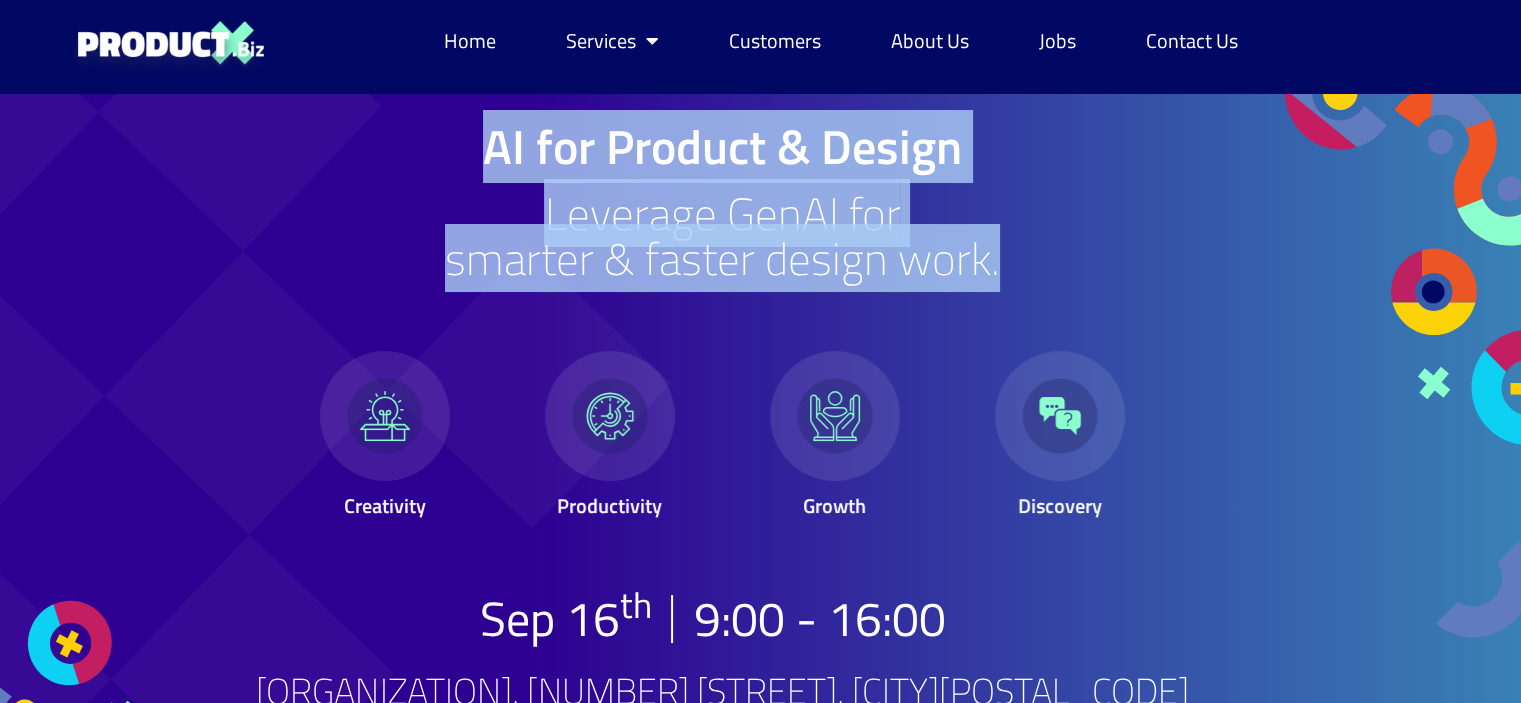 drag, startPoint x: 456, startPoint y: 157, endPoint x: 1028, endPoint y: 271, distance: 583.2495 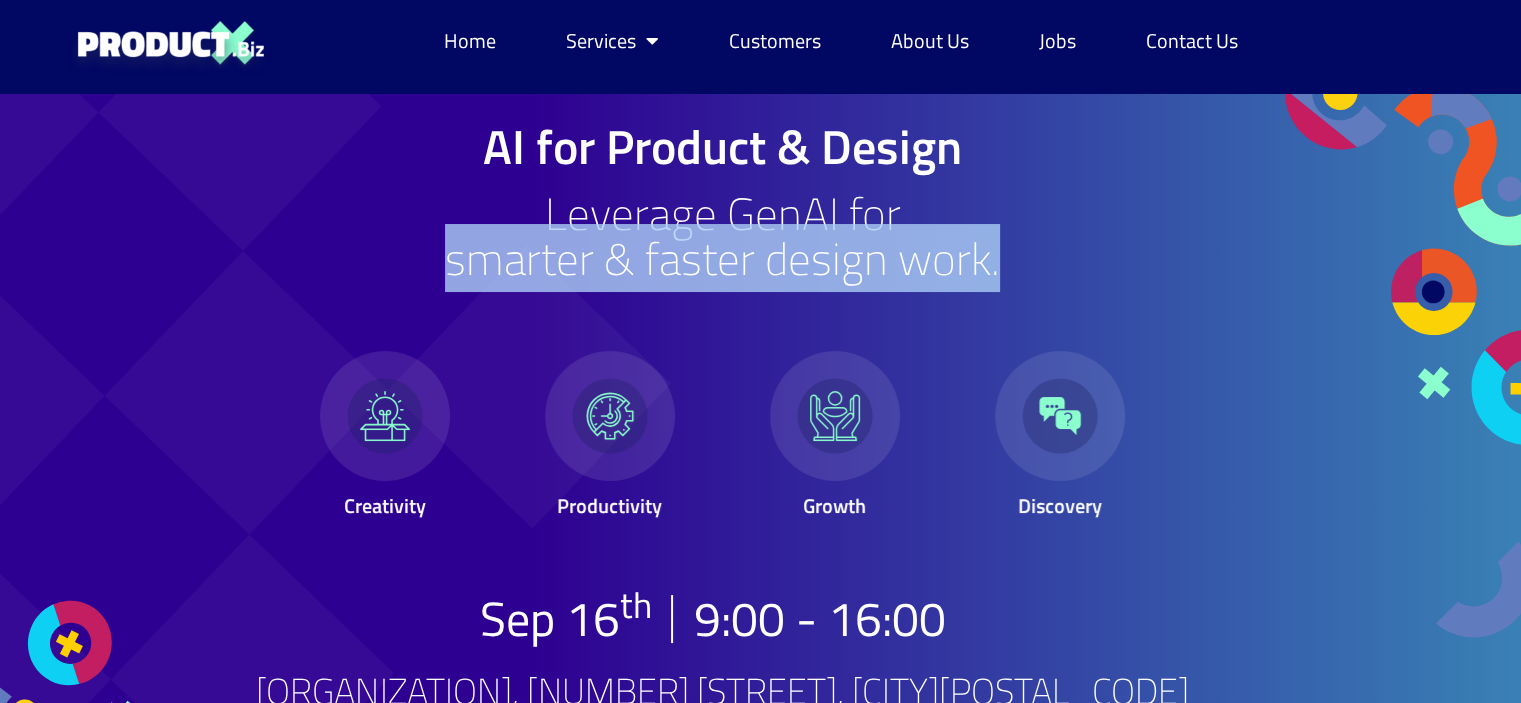 drag, startPoint x: 439, startPoint y: 263, endPoint x: 1000, endPoint y: 289, distance: 561.6022 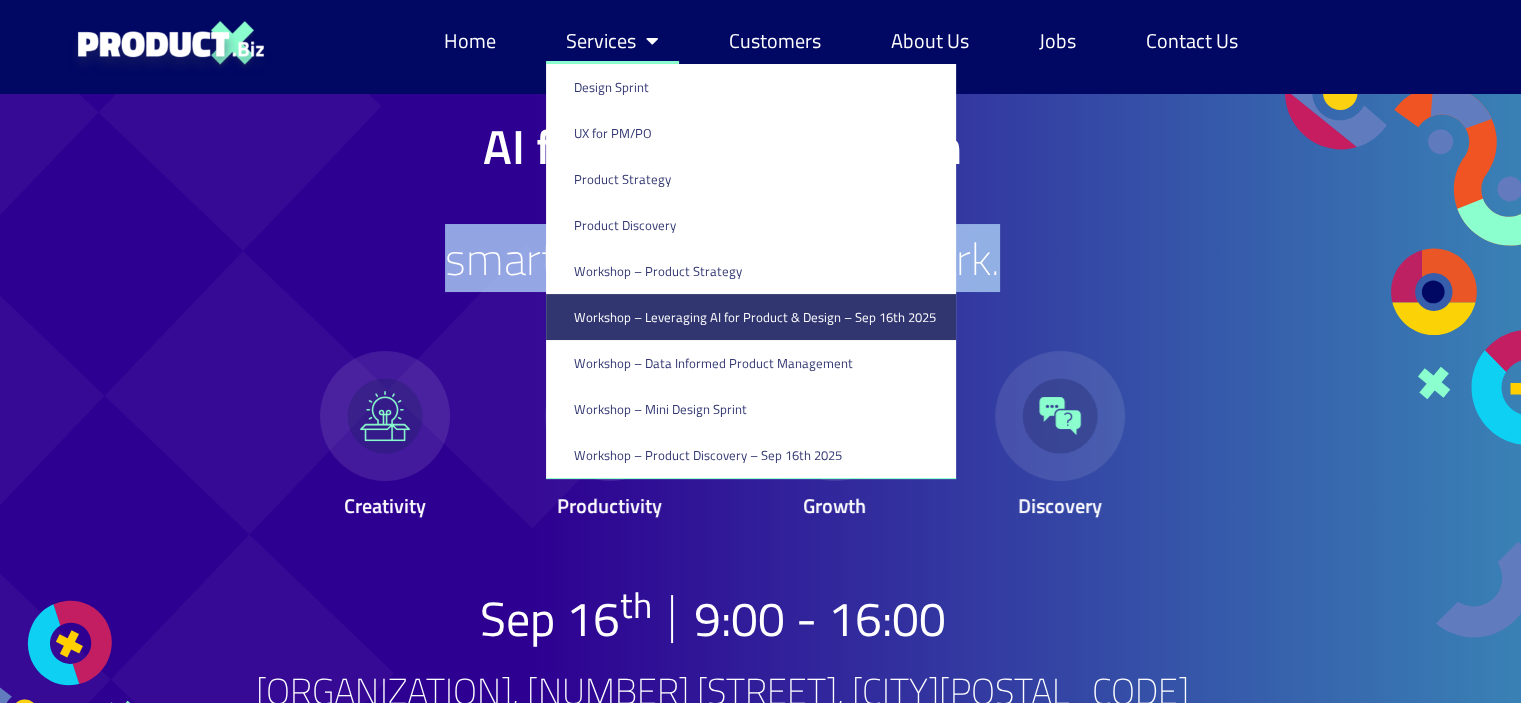 click on "Services" 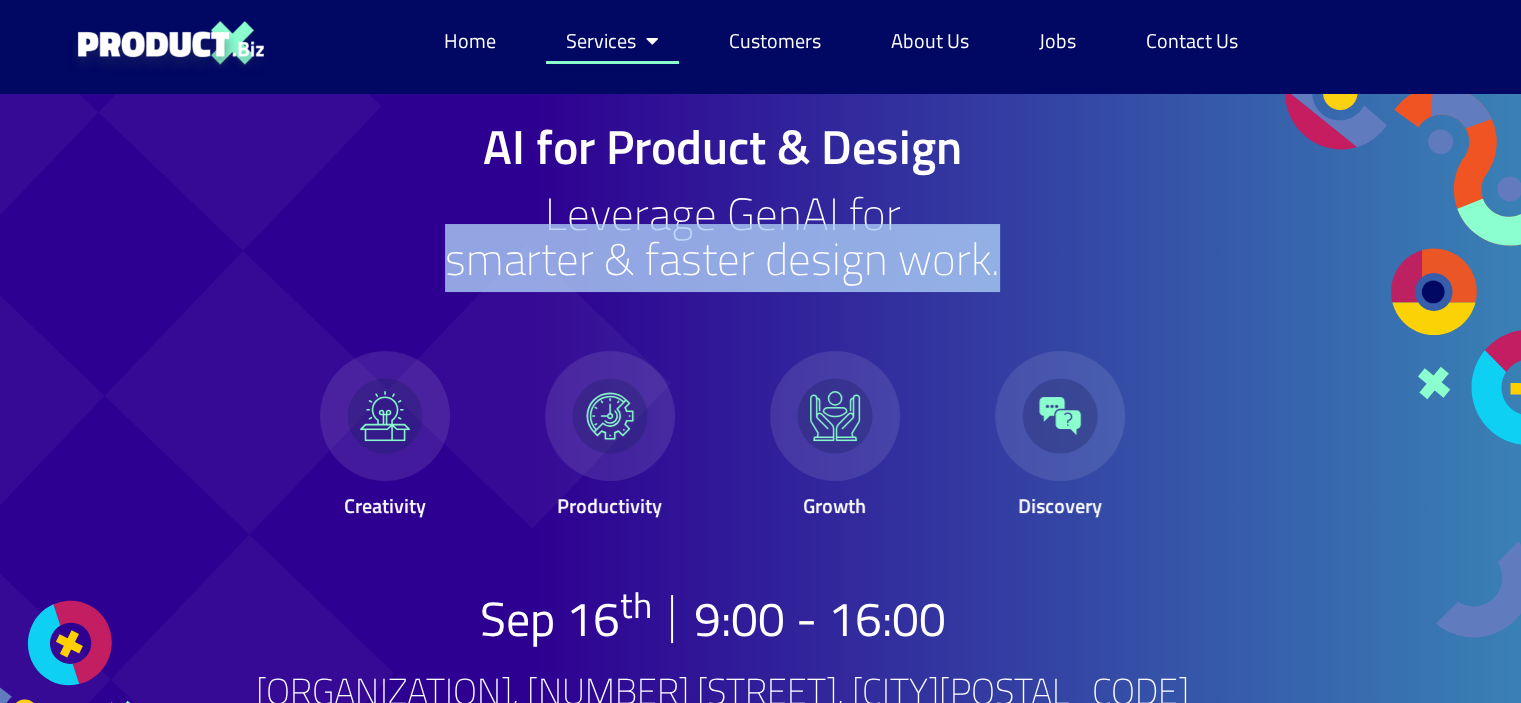 click on "Services" 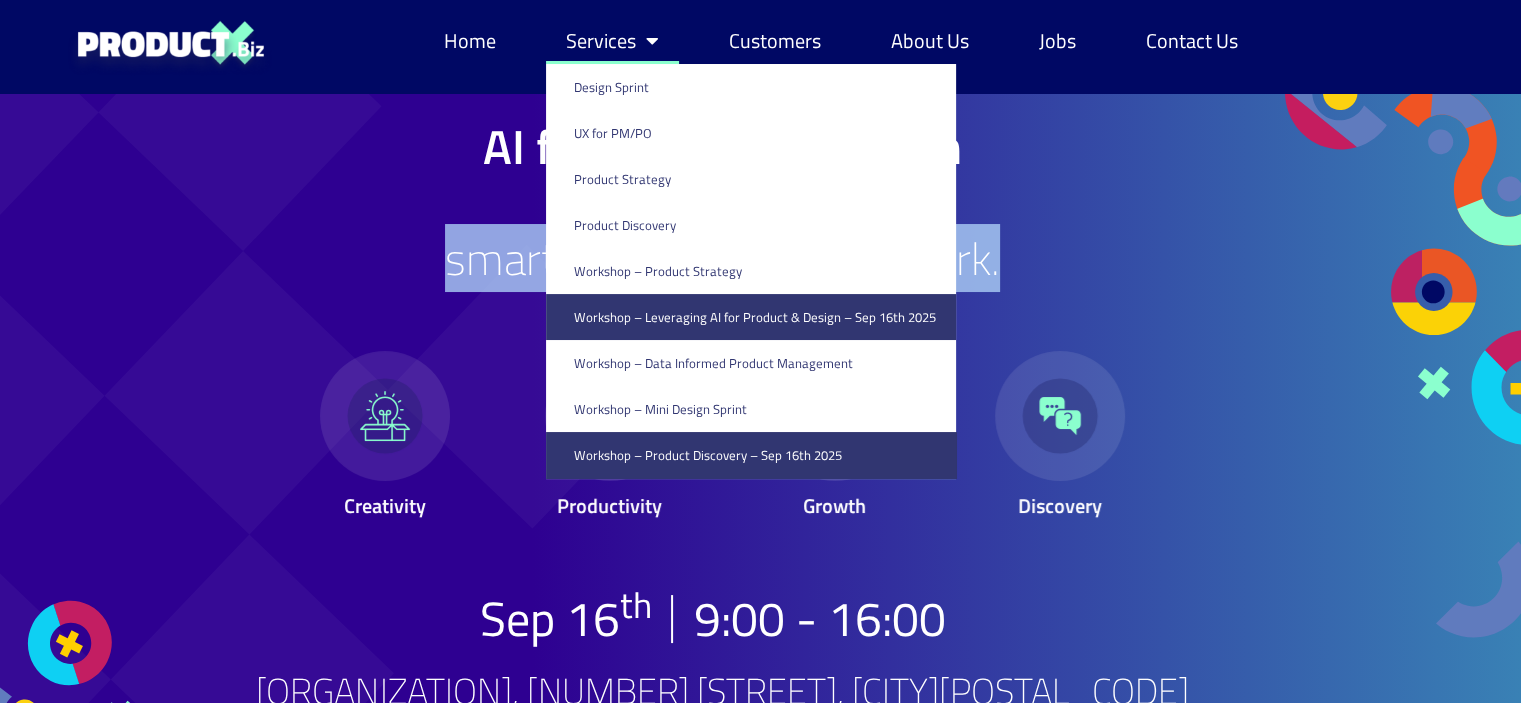 click on "Workshop – Product Discovery​ – Sep 16th 2025" 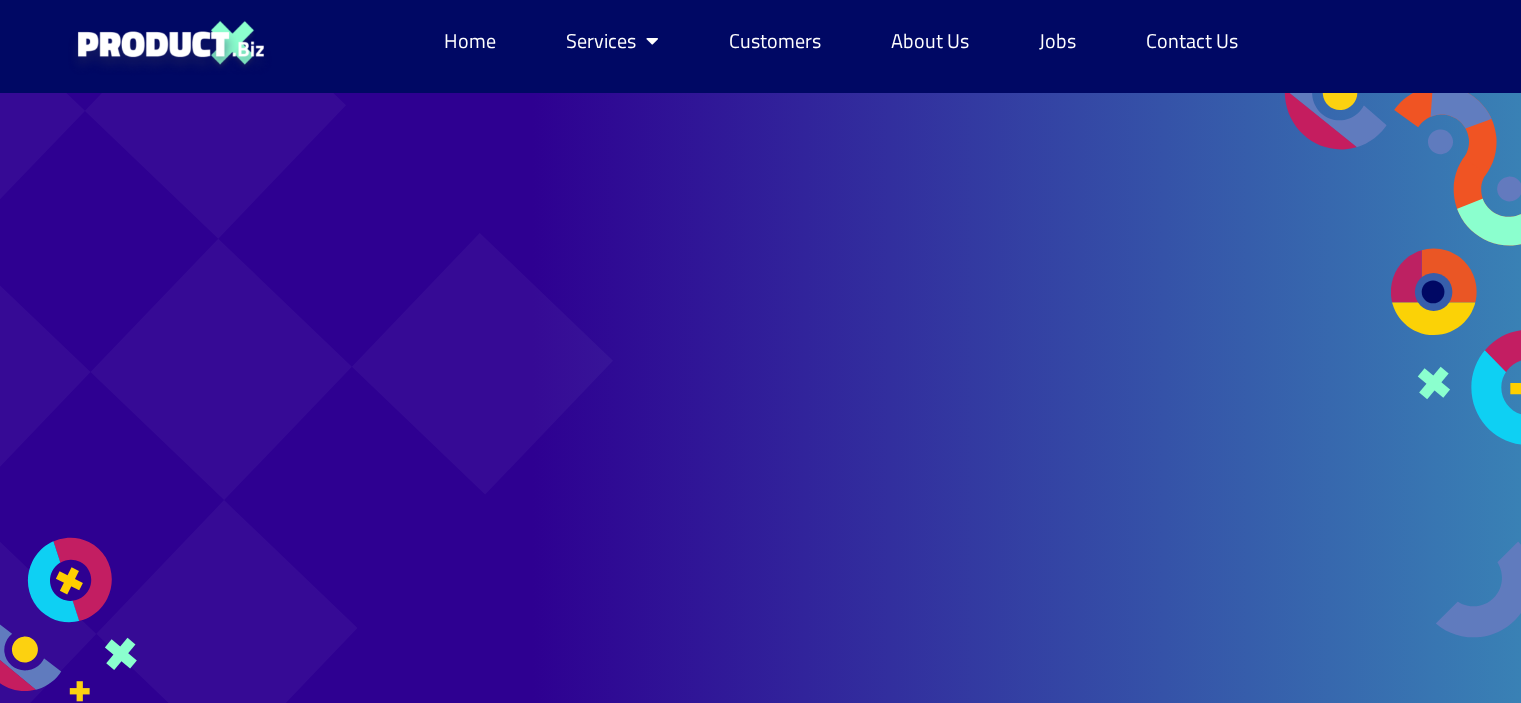 scroll, scrollTop: 0, scrollLeft: 0, axis: both 